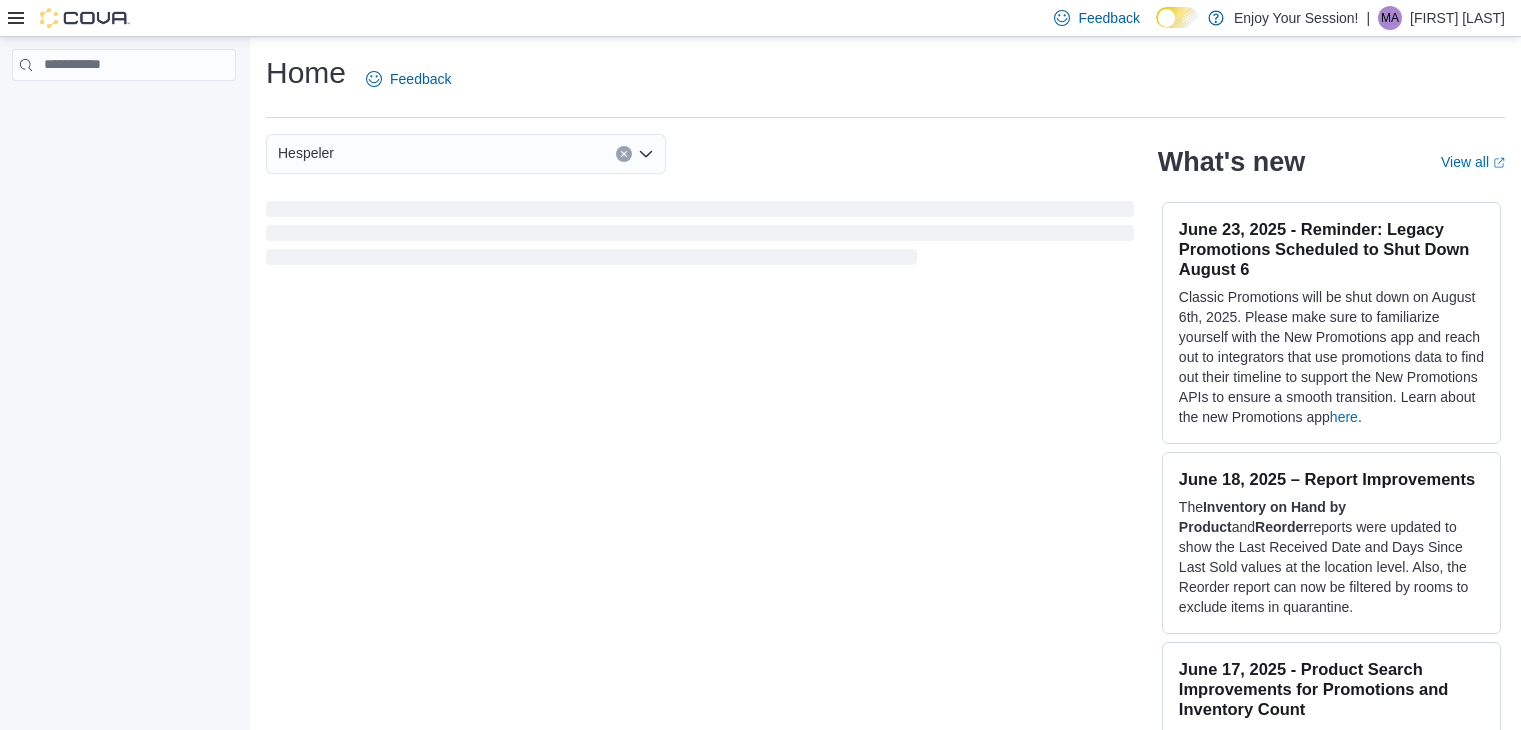 scroll, scrollTop: 0, scrollLeft: 0, axis: both 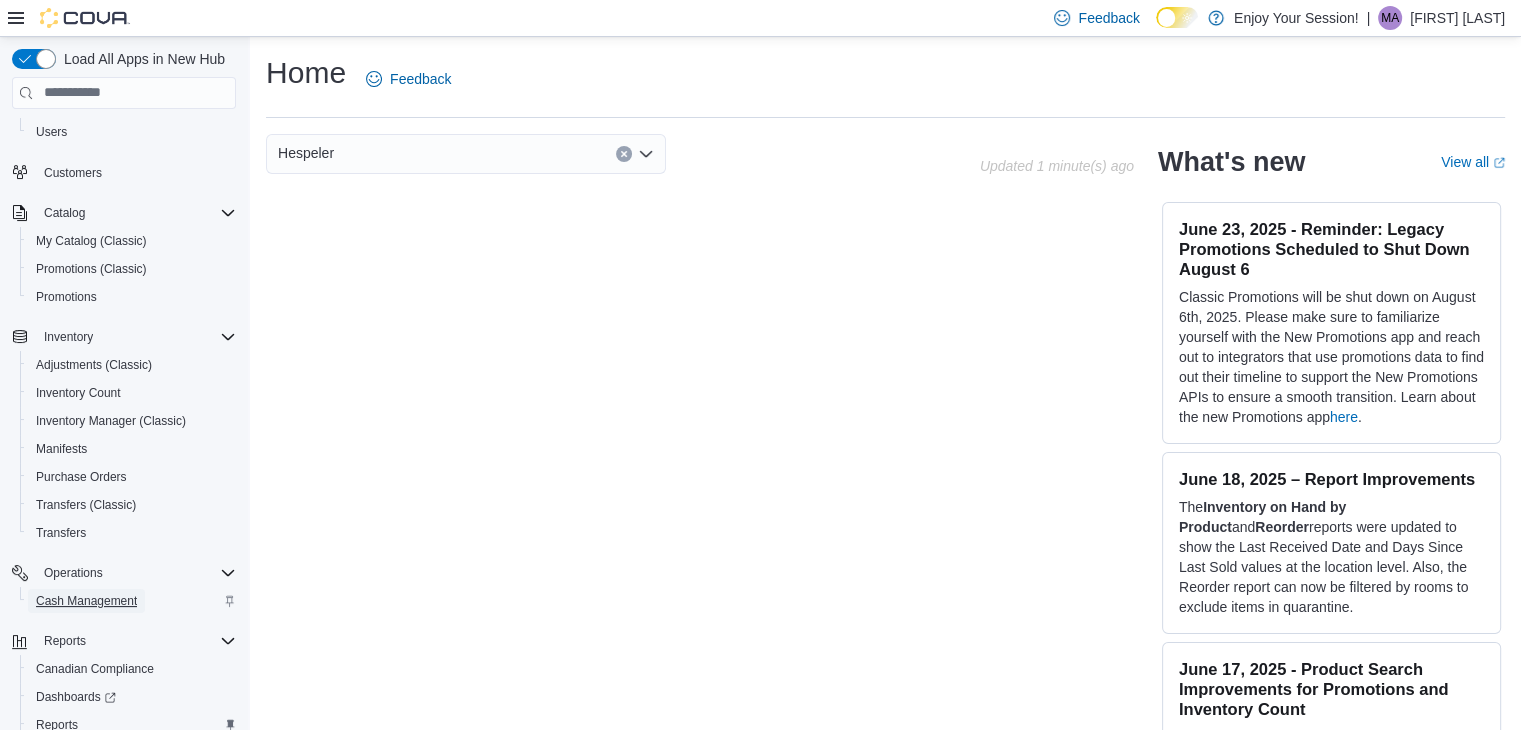 click on "Cash Management" at bounding box center (86, 601) 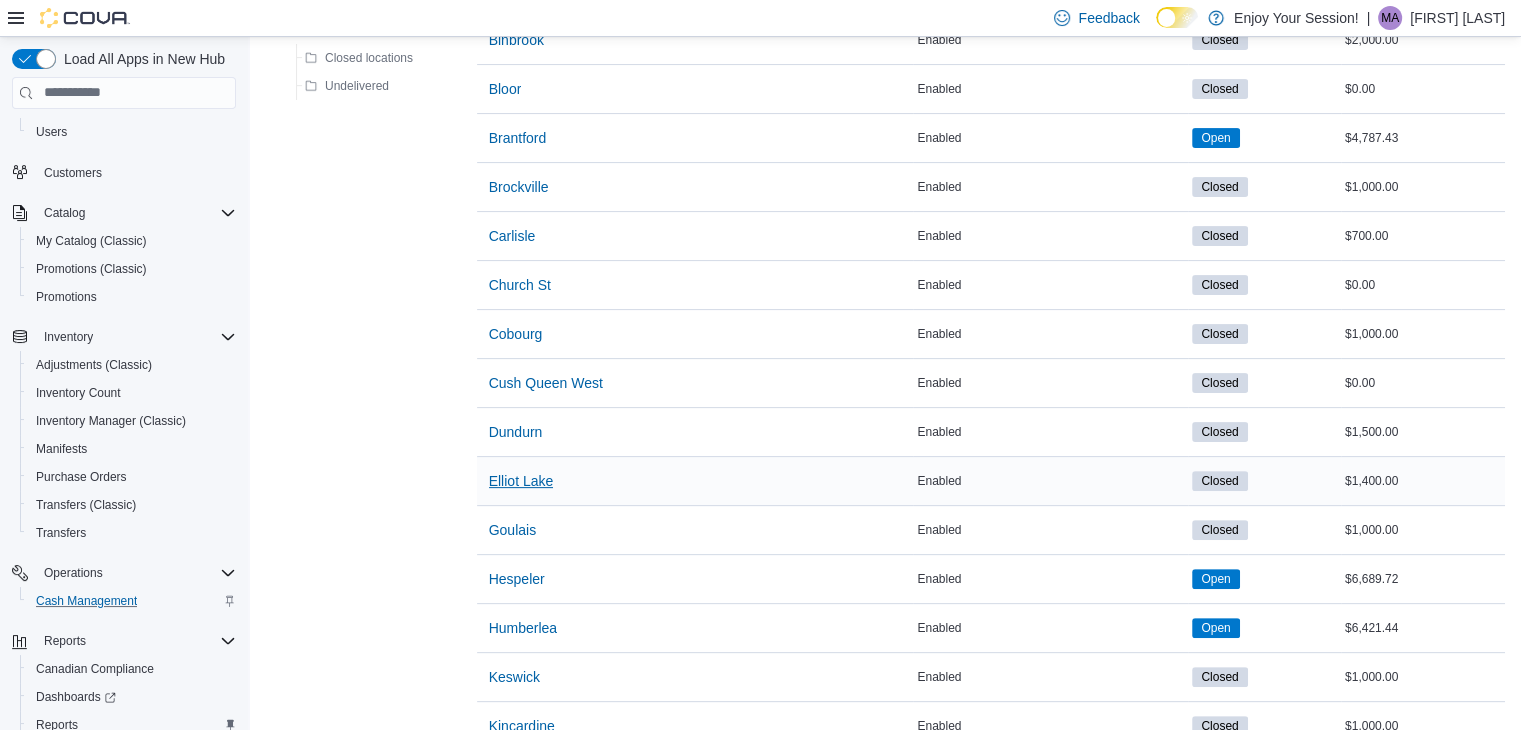 scroll, scrollTop: 600, scrollLeft: 0, axis: vertical 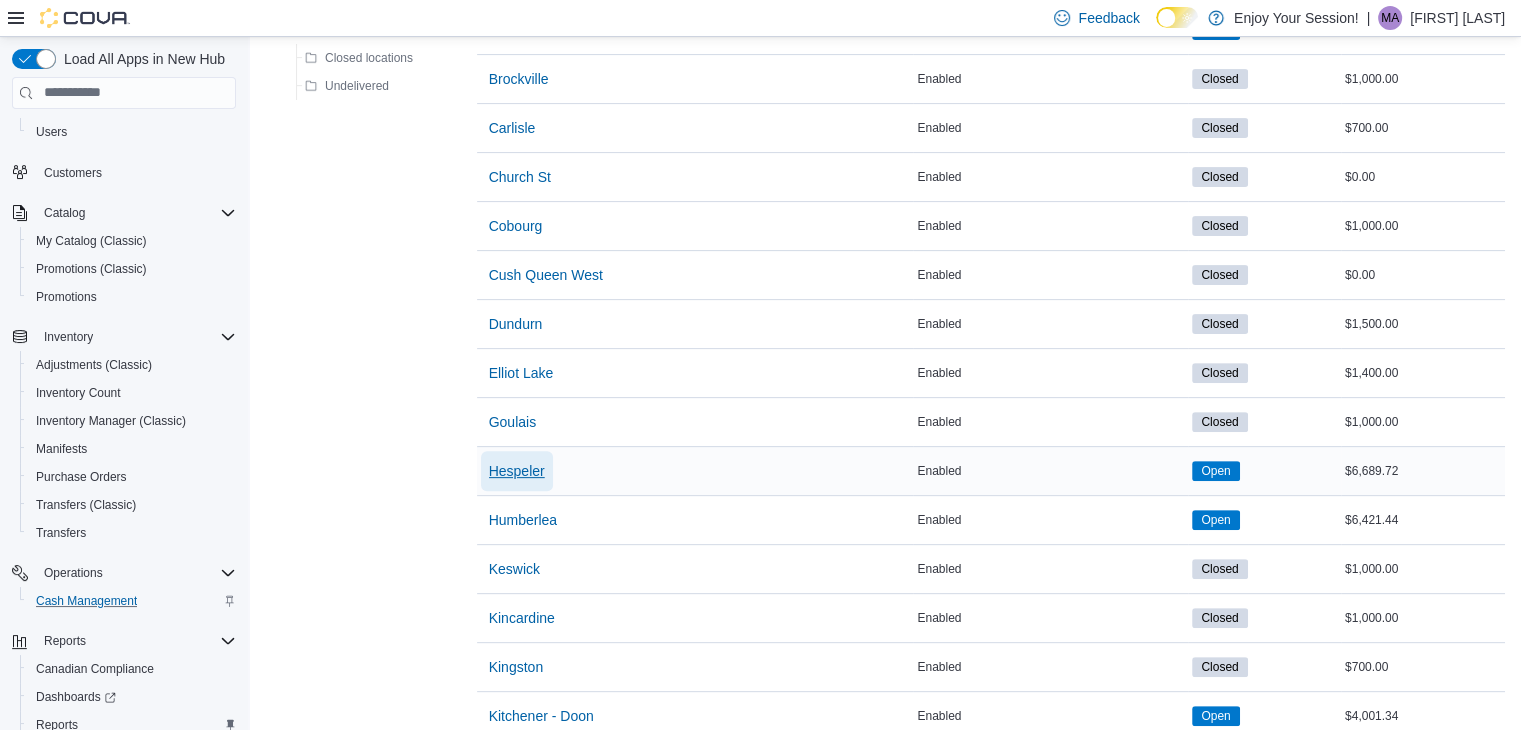 click on "Hespeler" at bounding box center [517, 471] 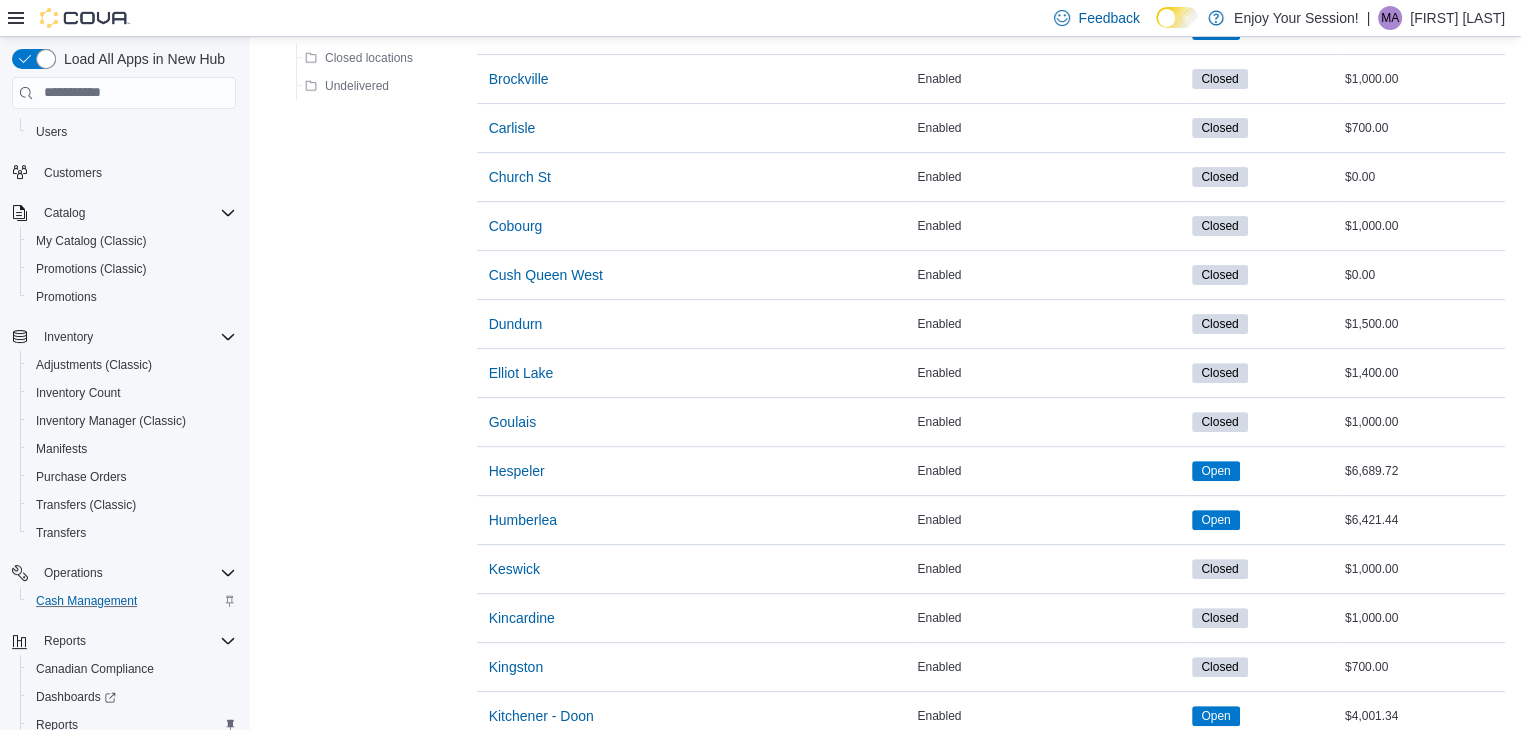 scroll, scrollTop: 0, scrollLeft: 0, axis: both 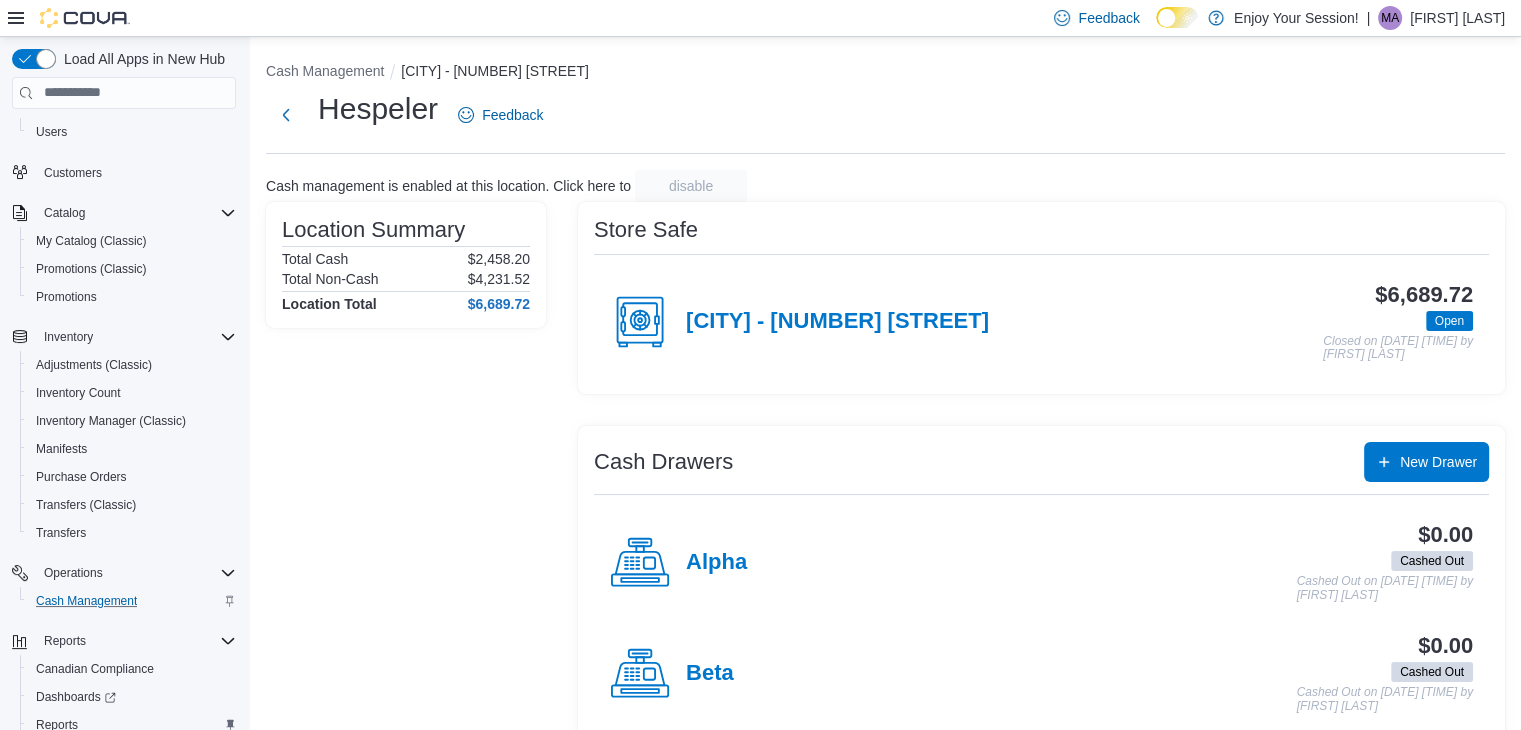 click on "[CITY] - [NUMBER] [STREET]" at bounding box center (799, 322) 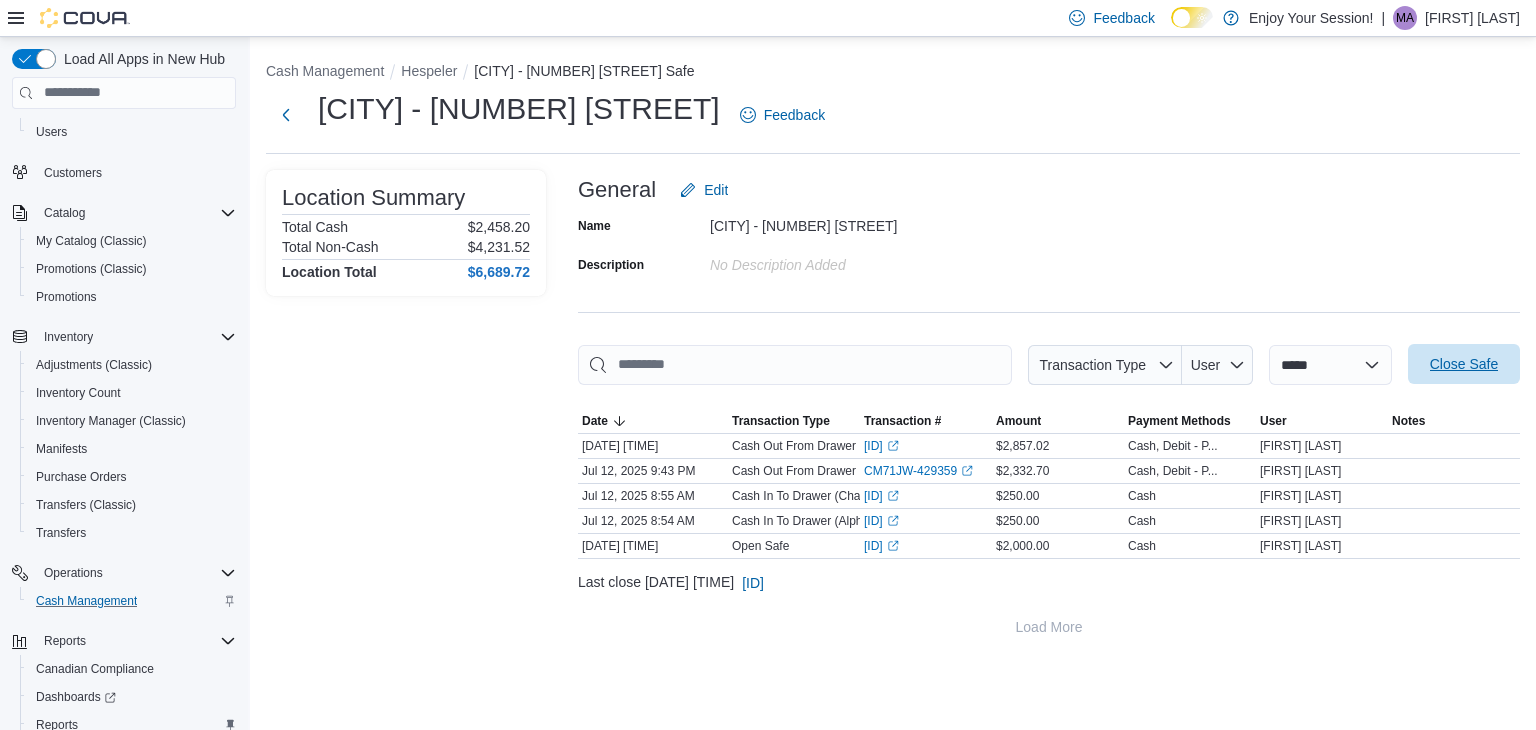 click on "Close Safe" at bounding box center (1464, 364) 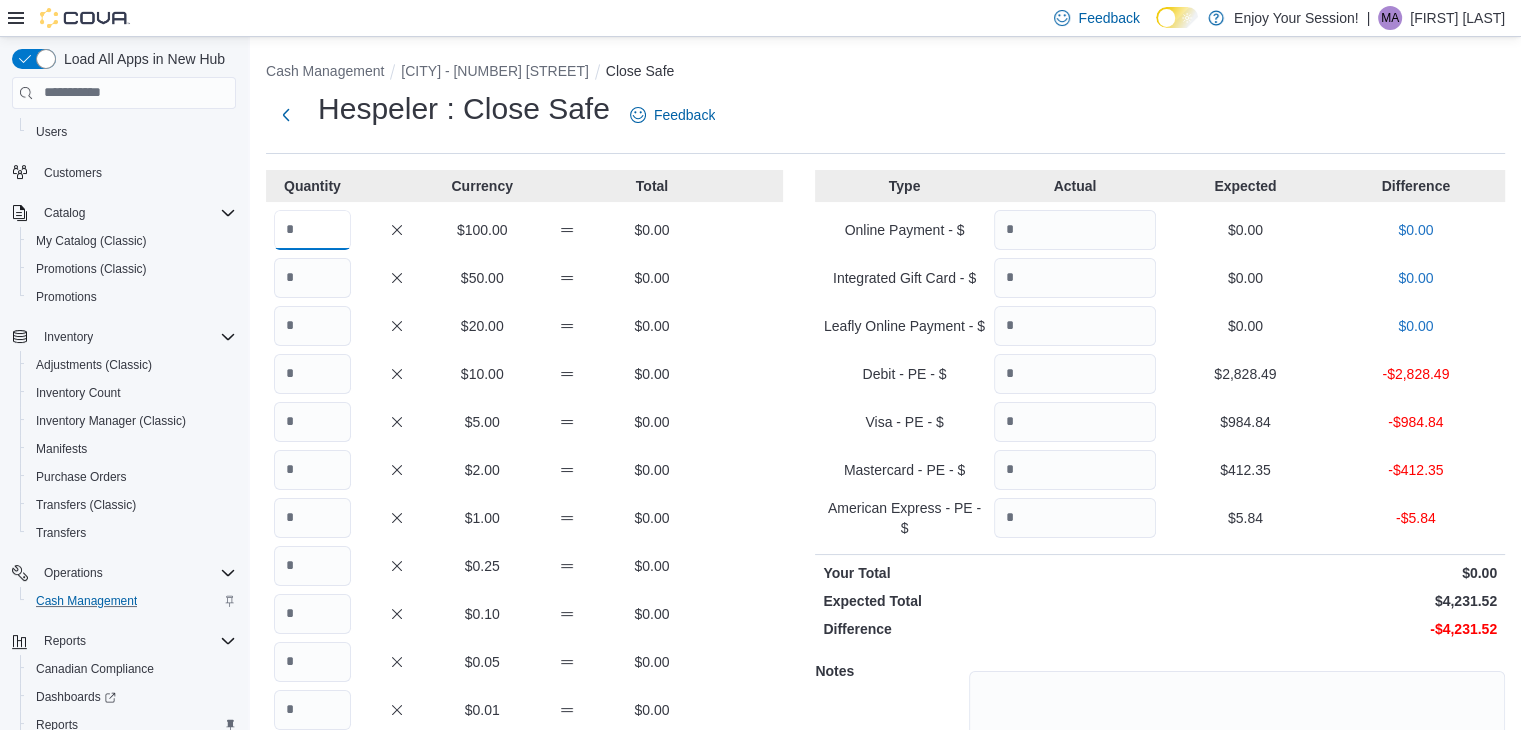 click at bounding box center [312, 230] 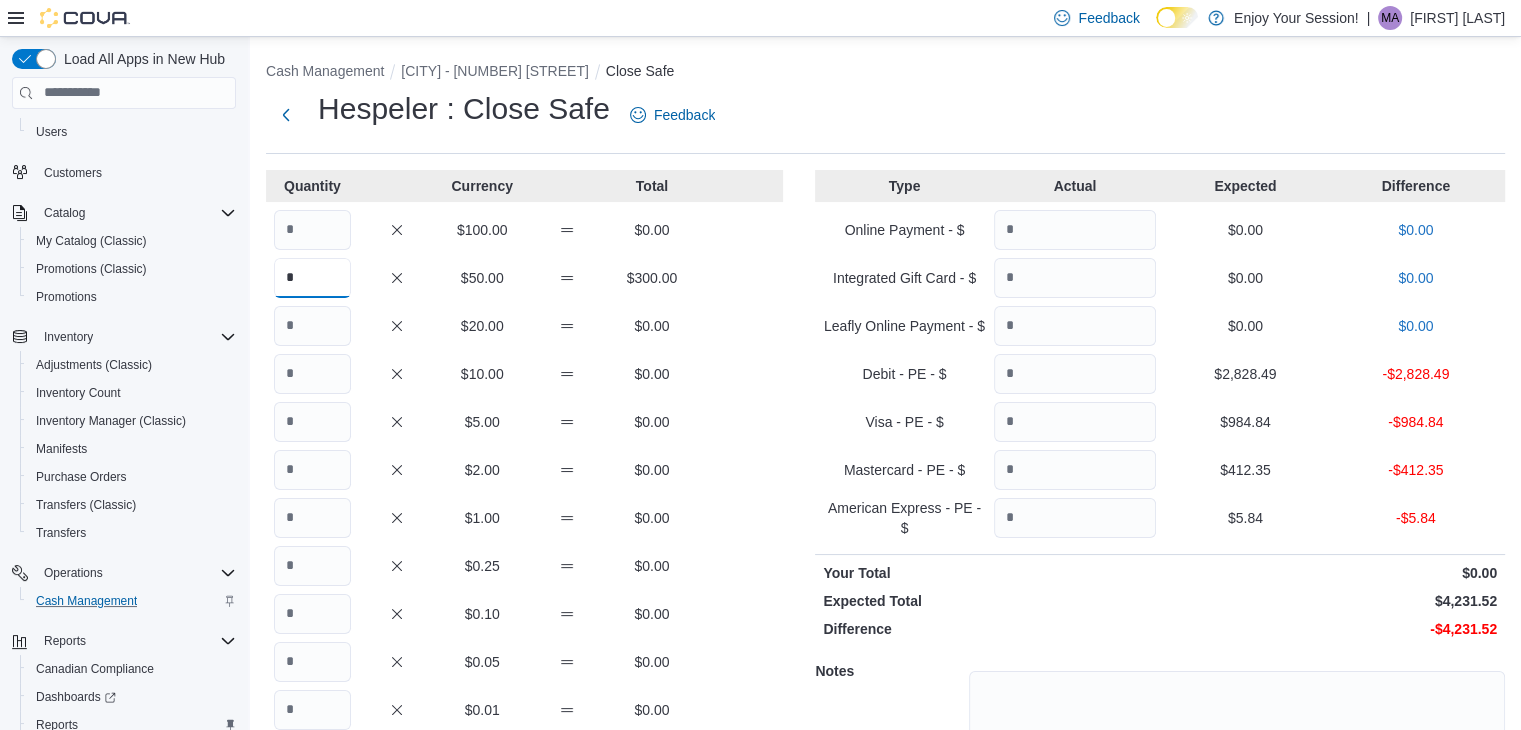 type on "*" 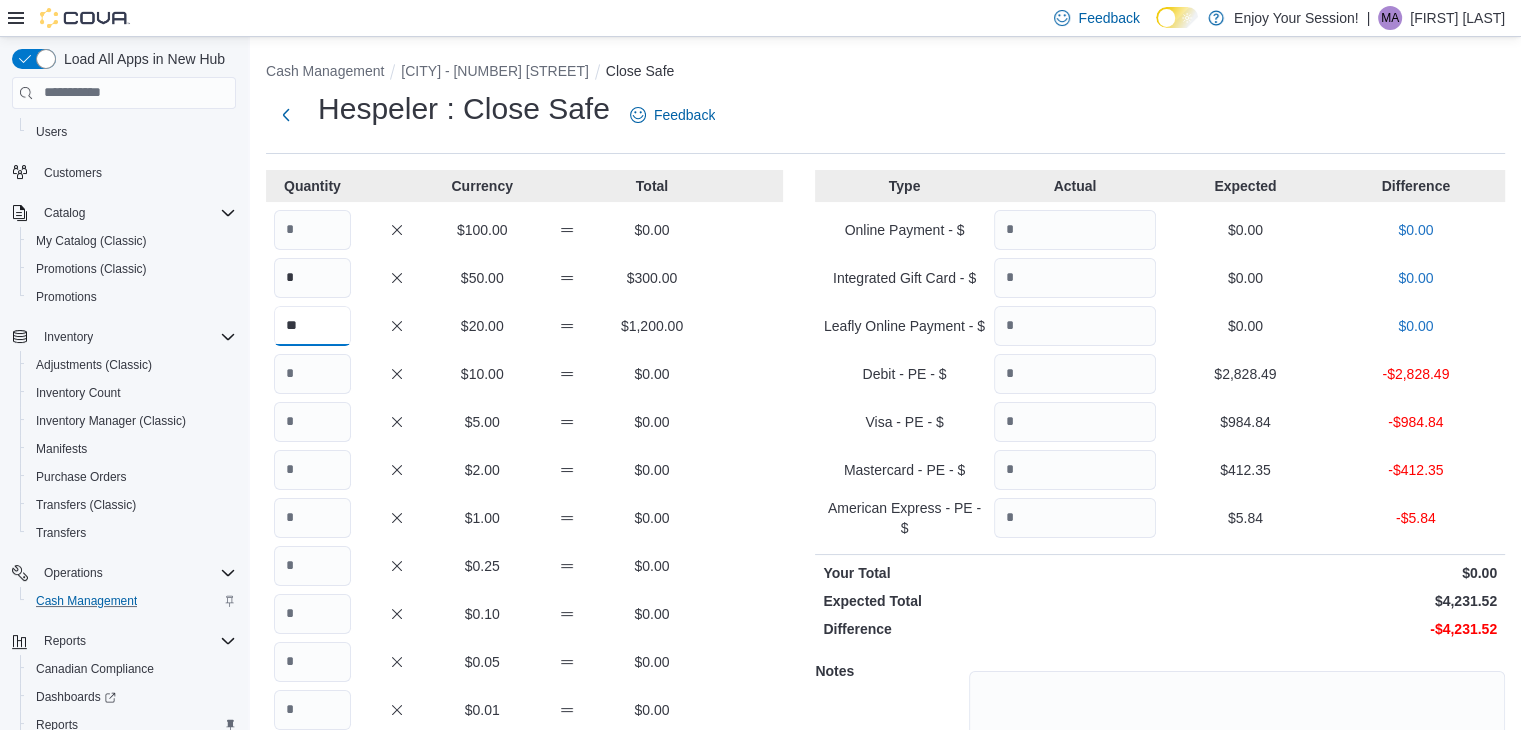 type on "**" 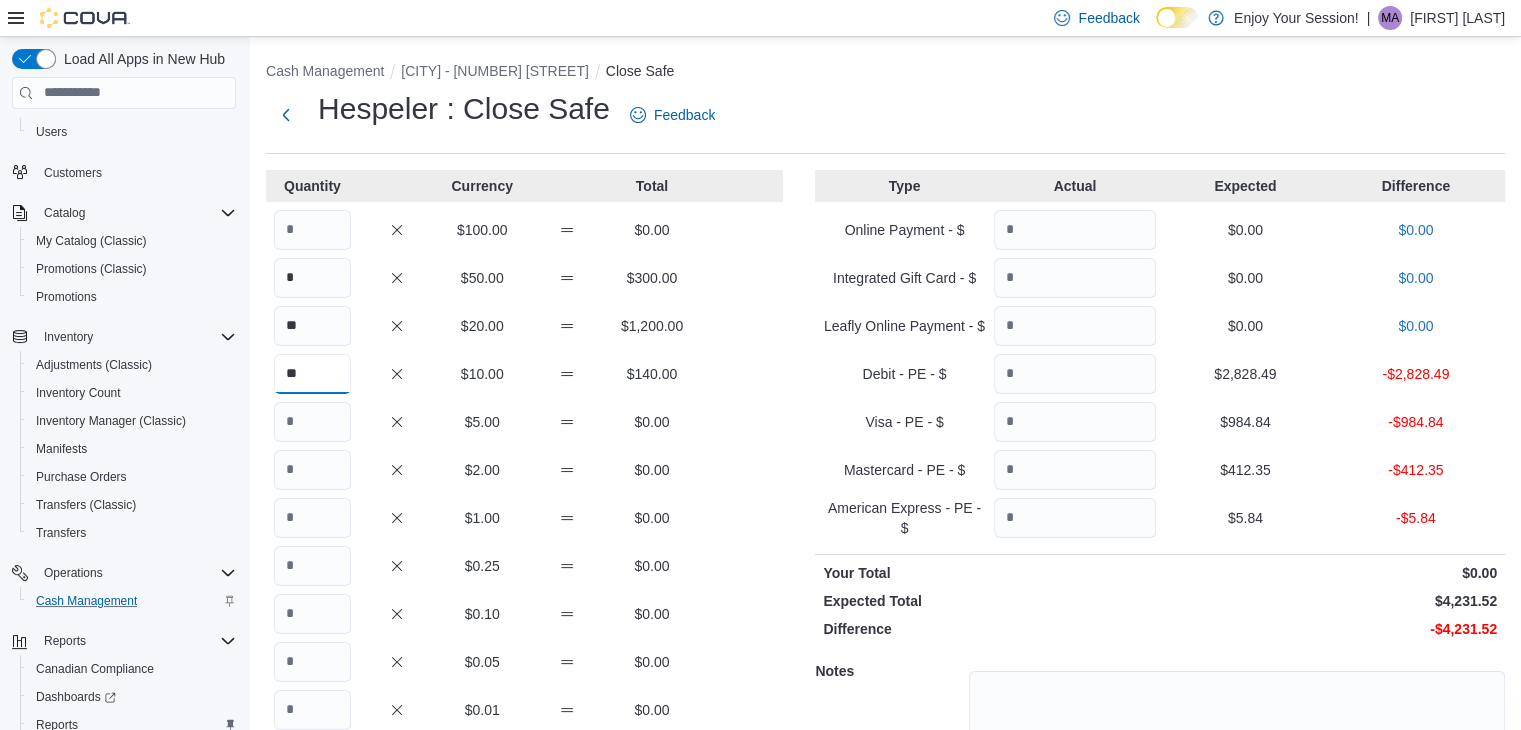type on "**" 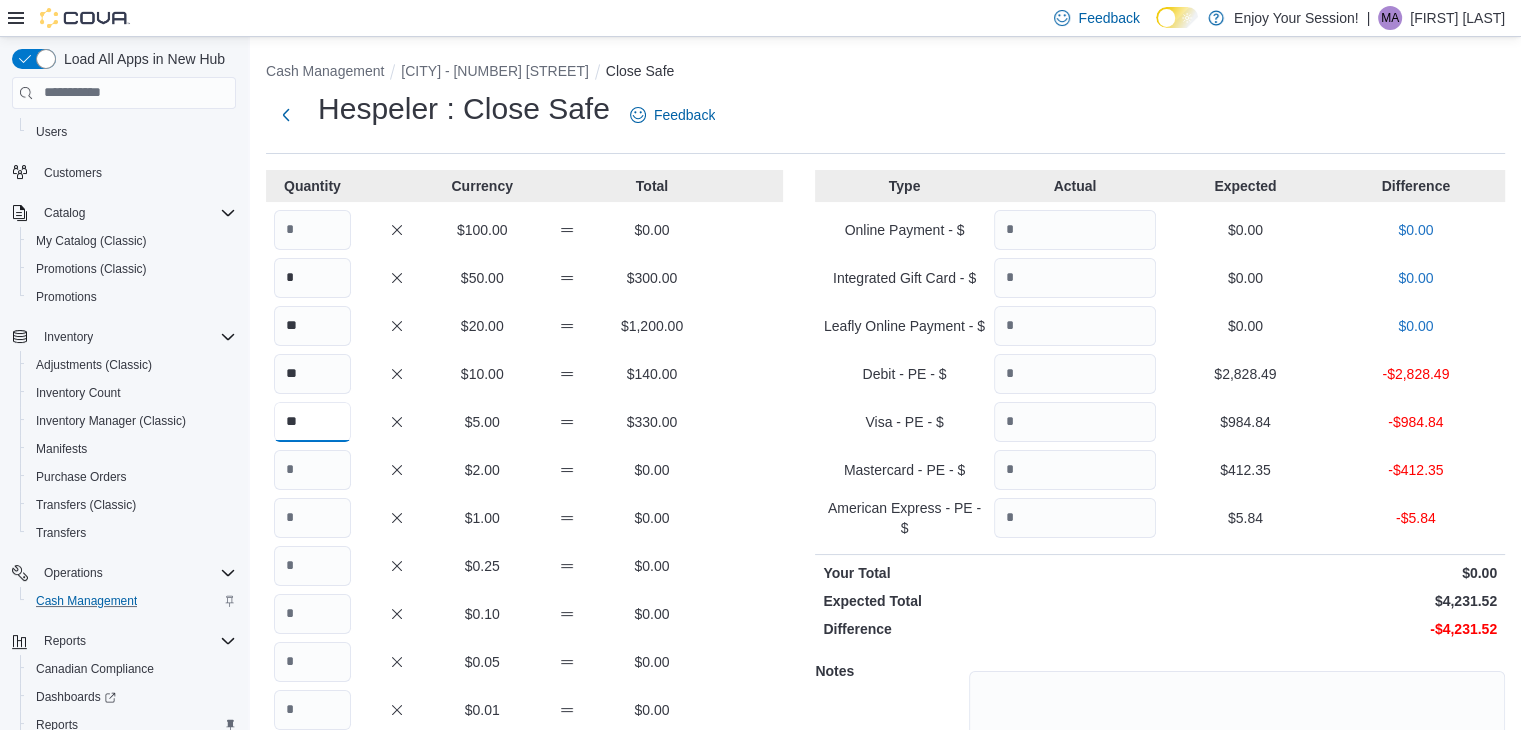 type on "**" 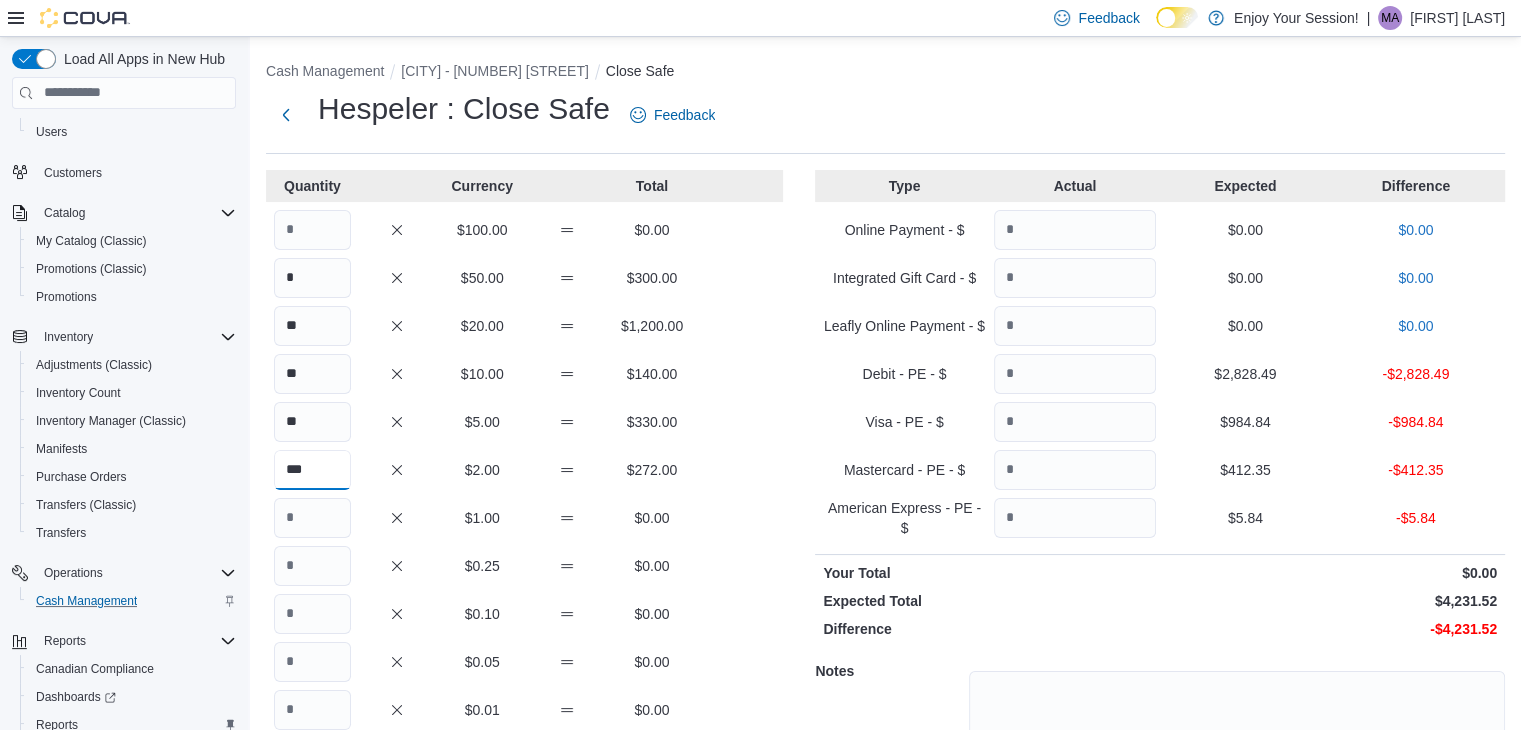 type on "***" 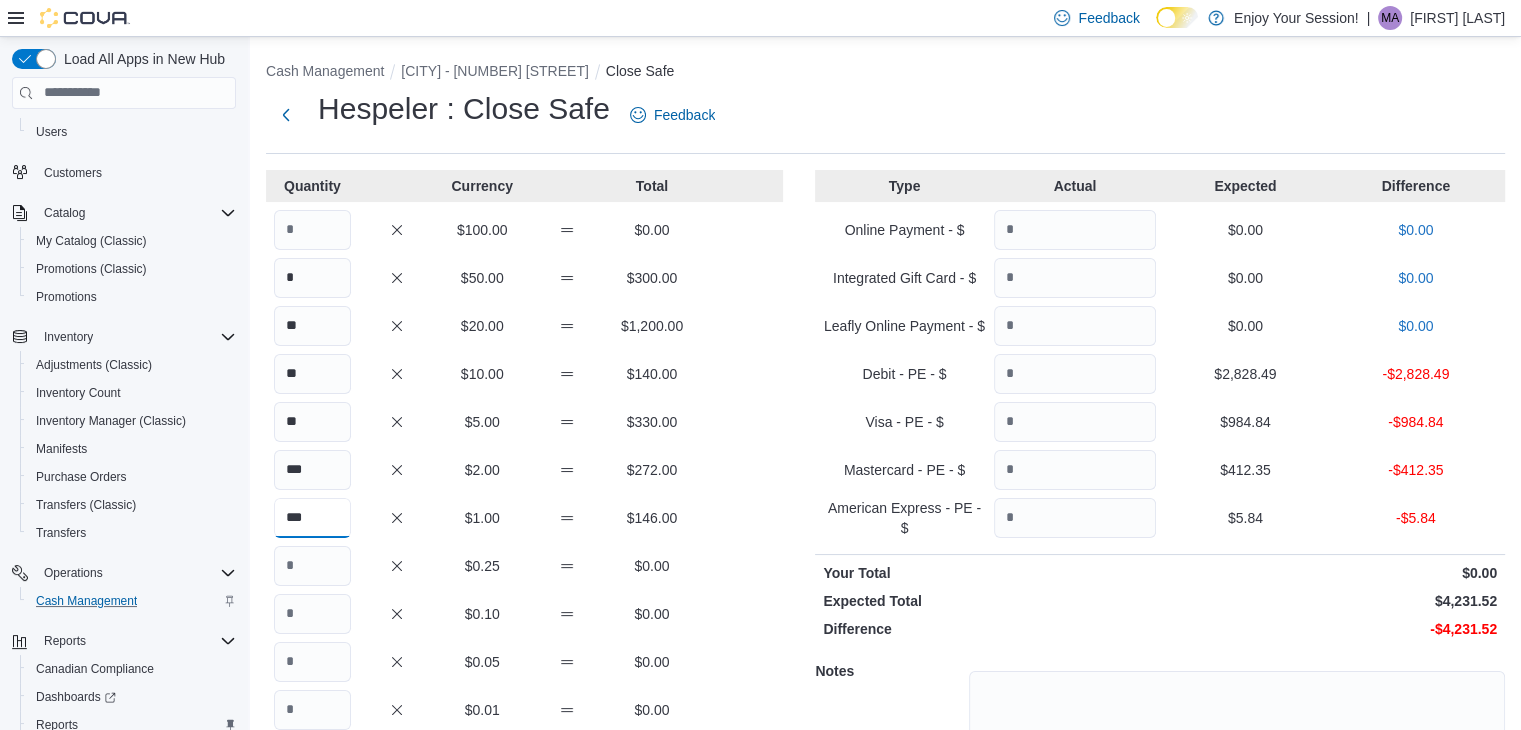 type on "***" 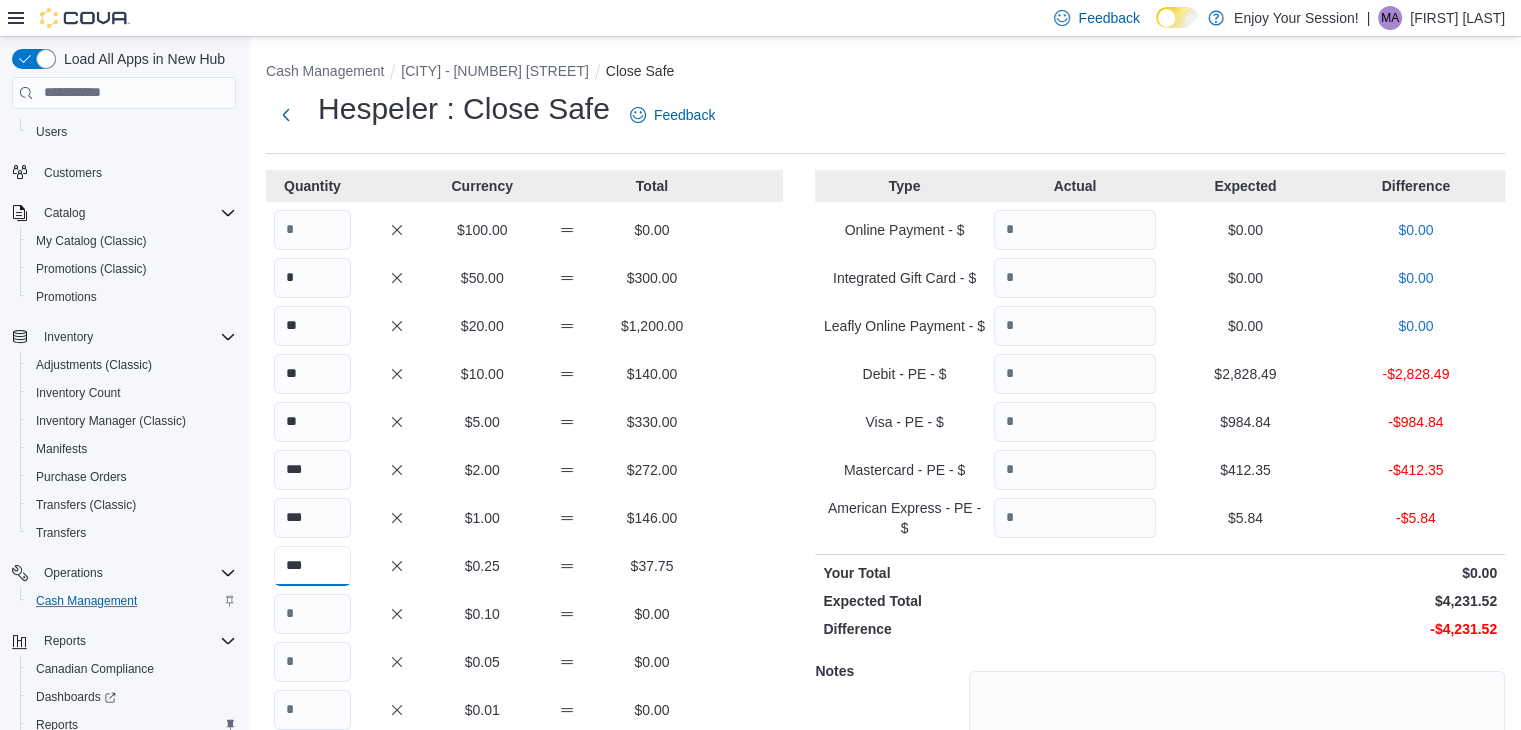 type on "***" 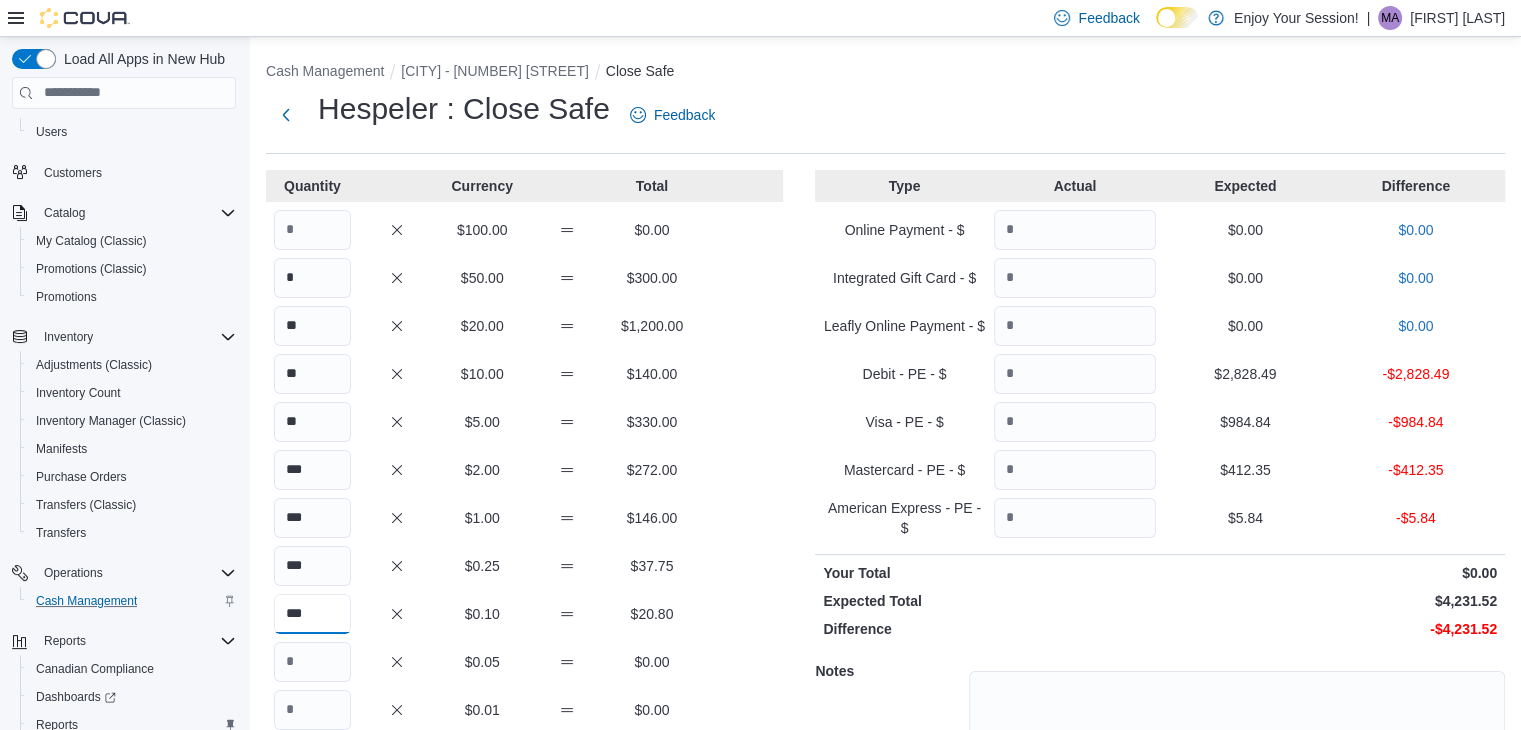 type on "***" 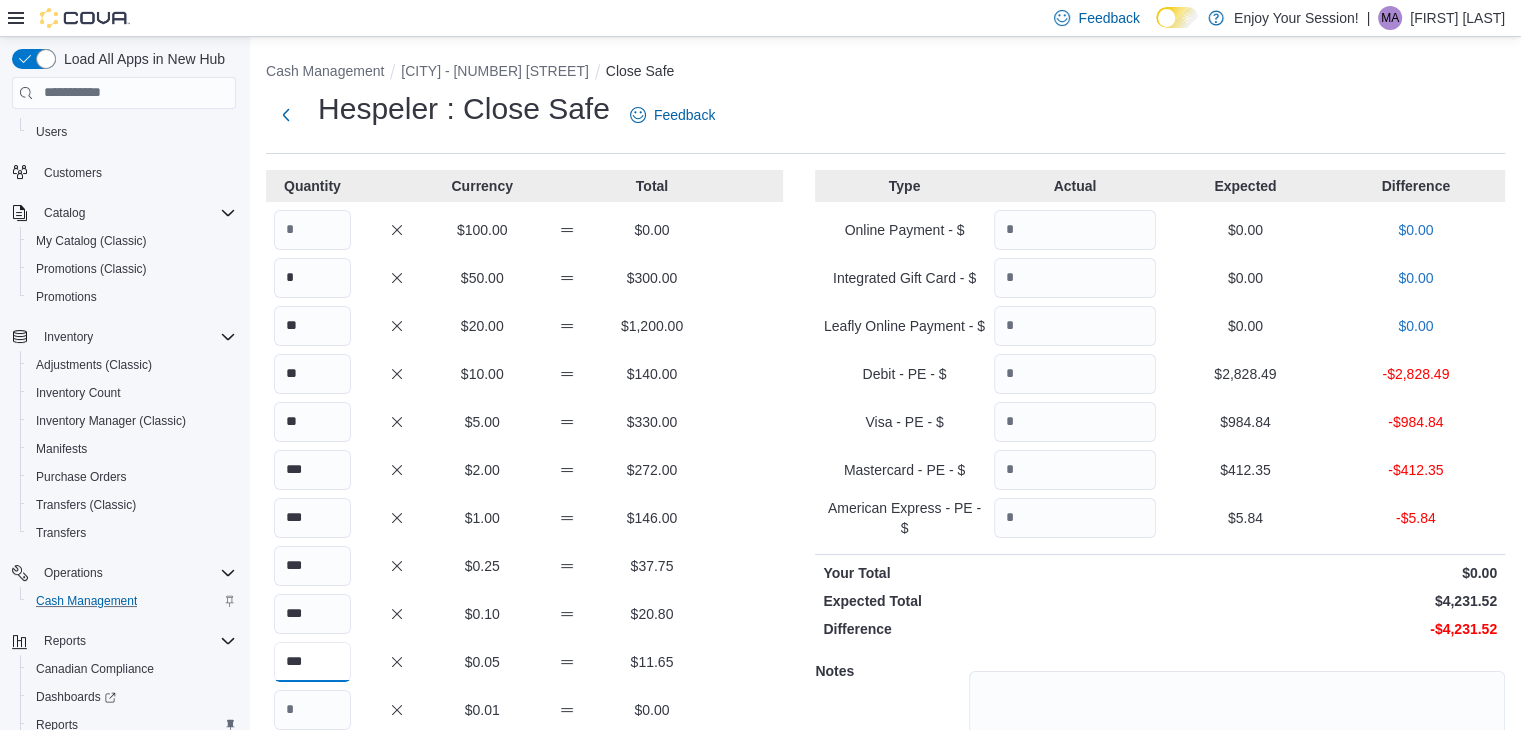 type on "***" 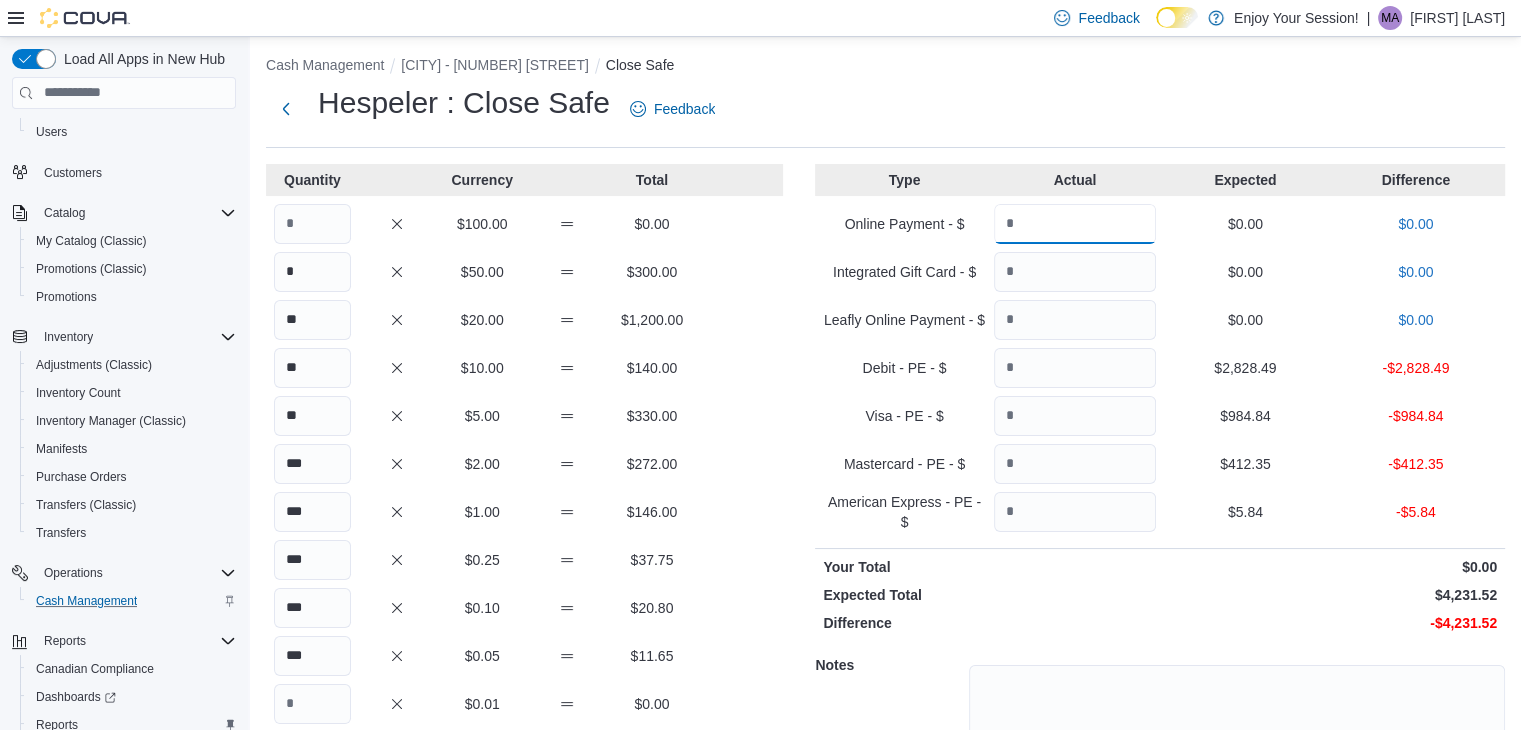 scroll, scrollTop: 0, scrollLeft: 0, axis: both 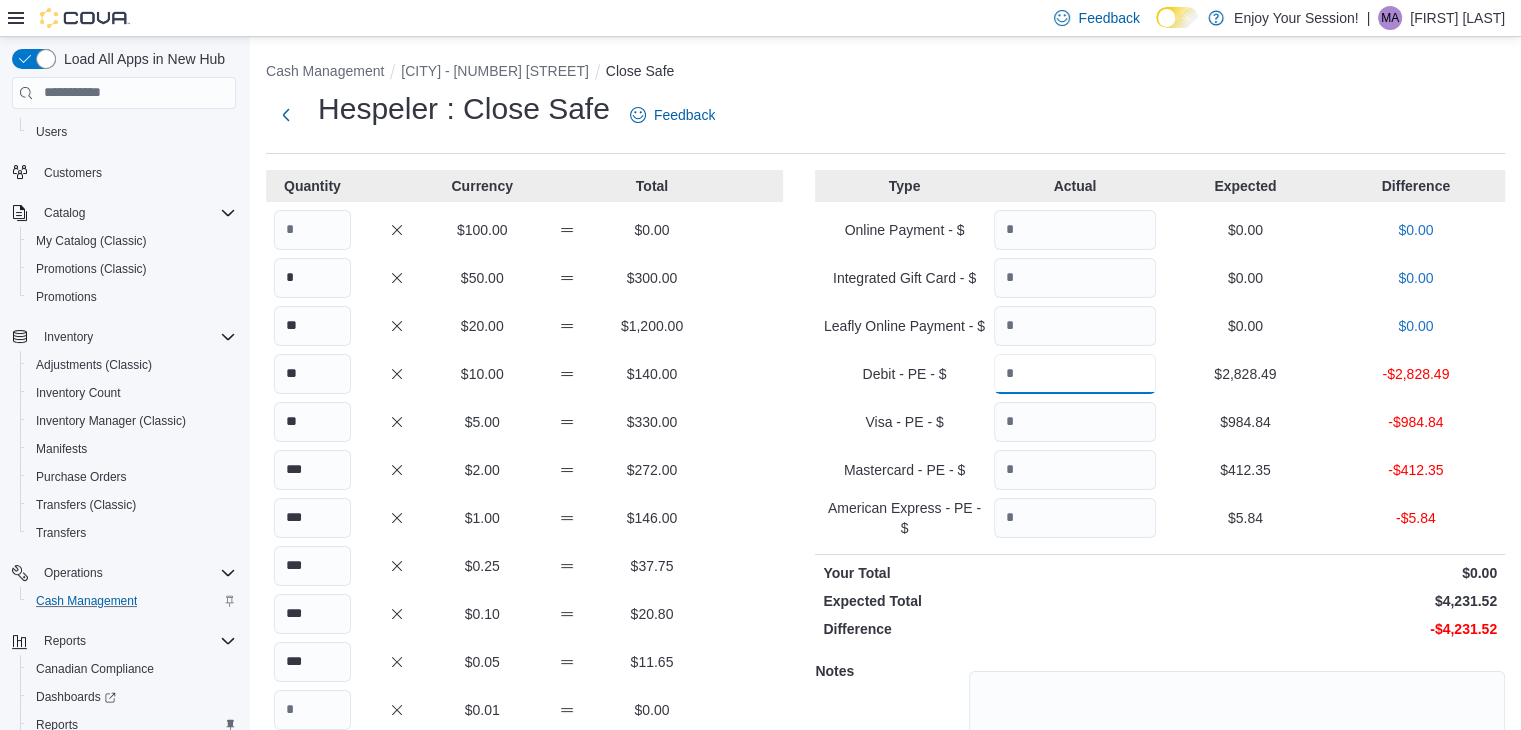 click at bounding box center (1075, 374) 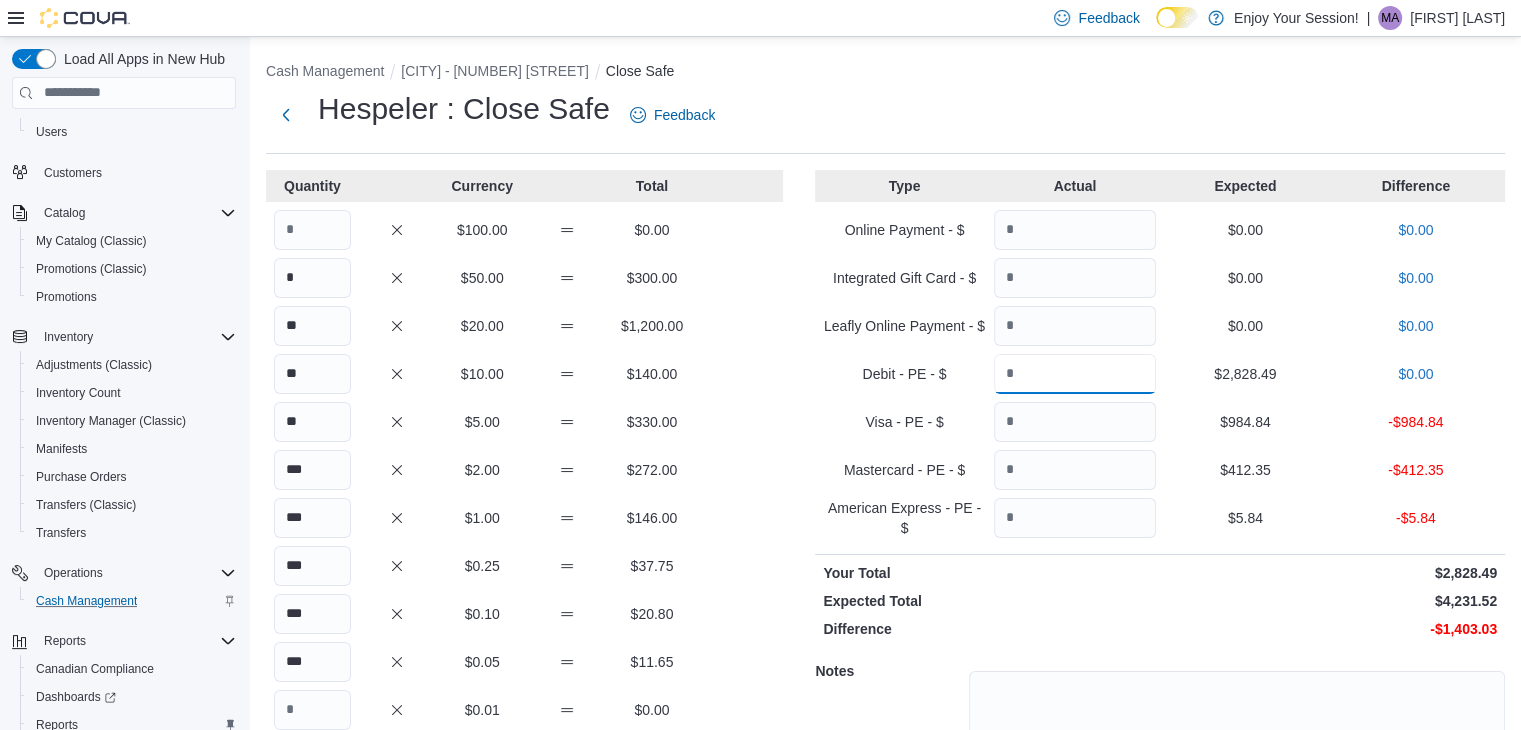 type on "*******" 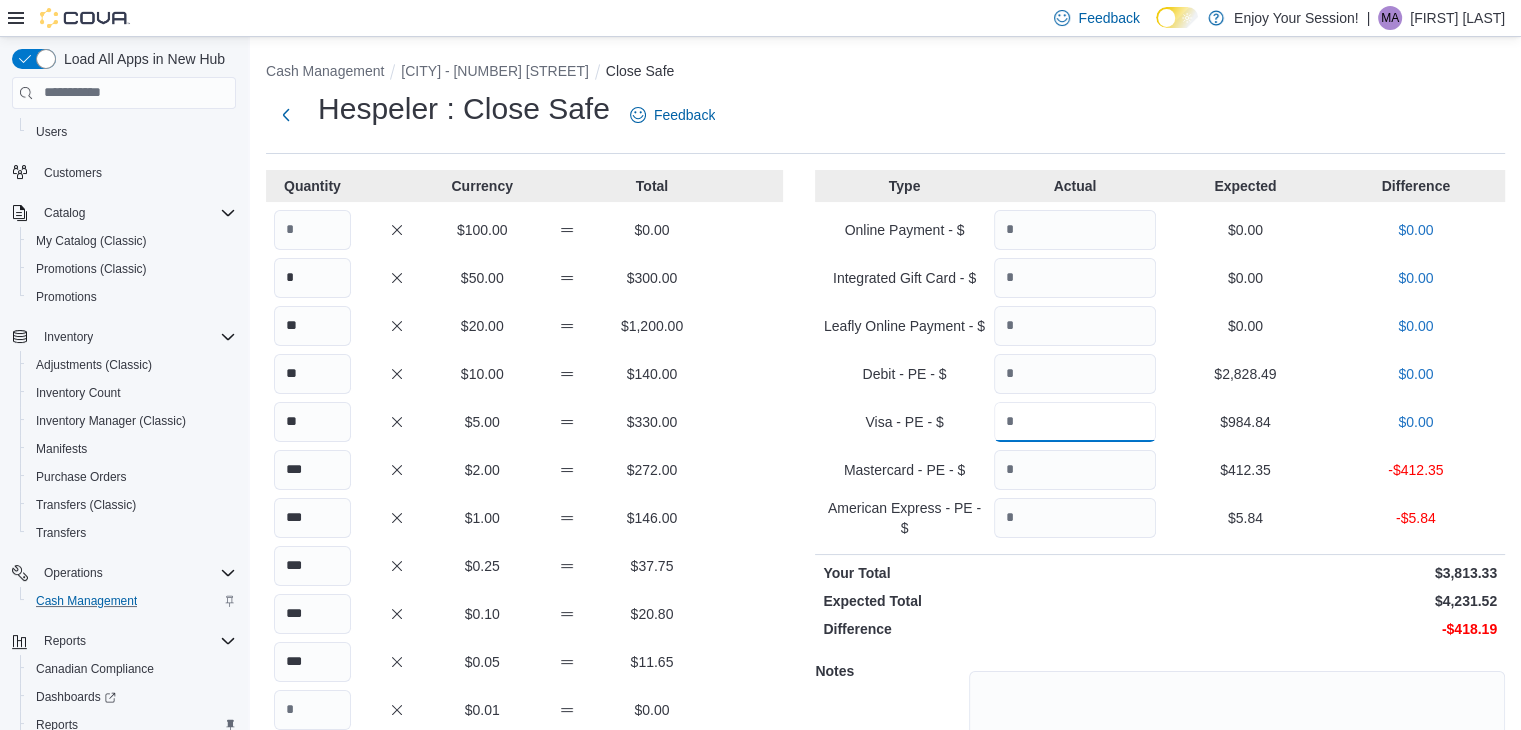 type on "******" 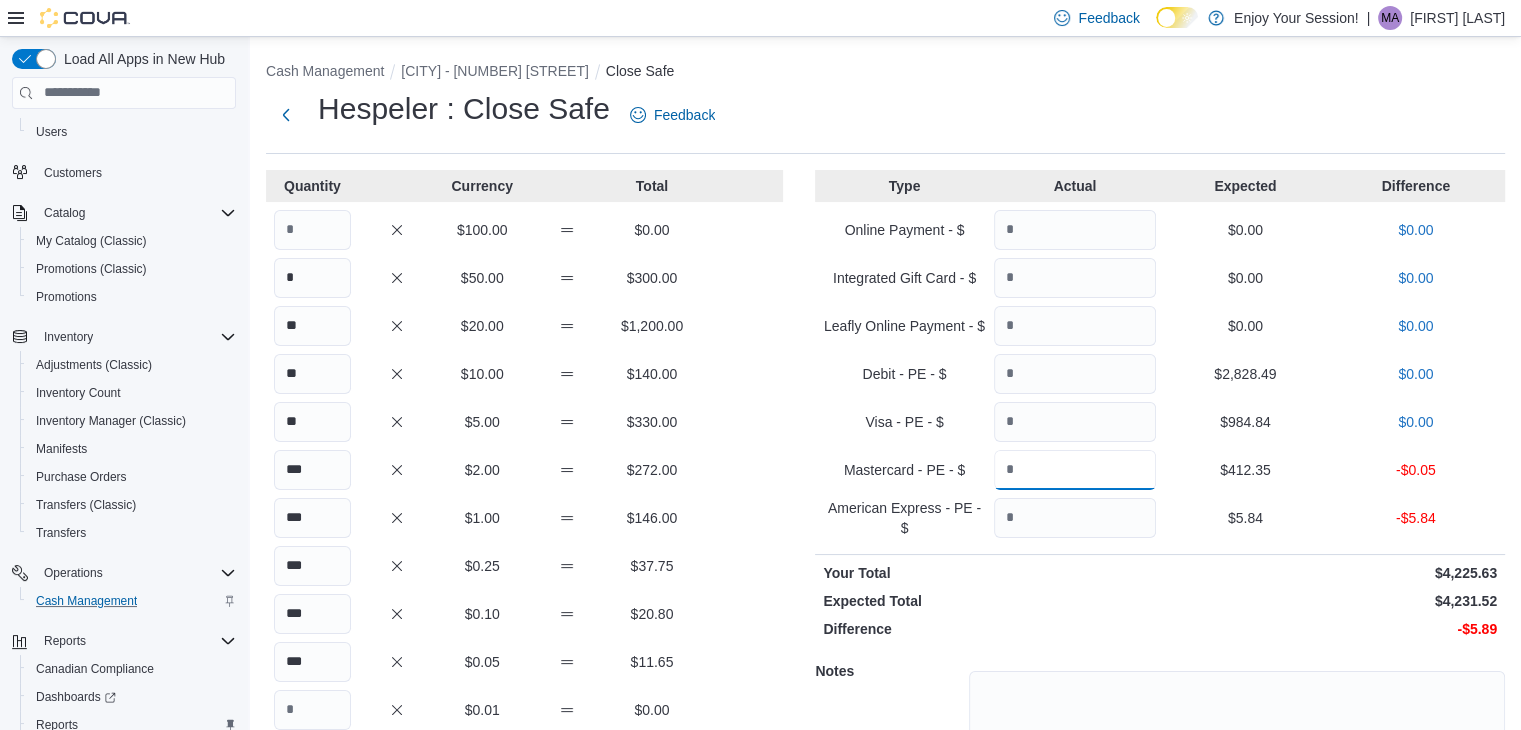 type on "******" 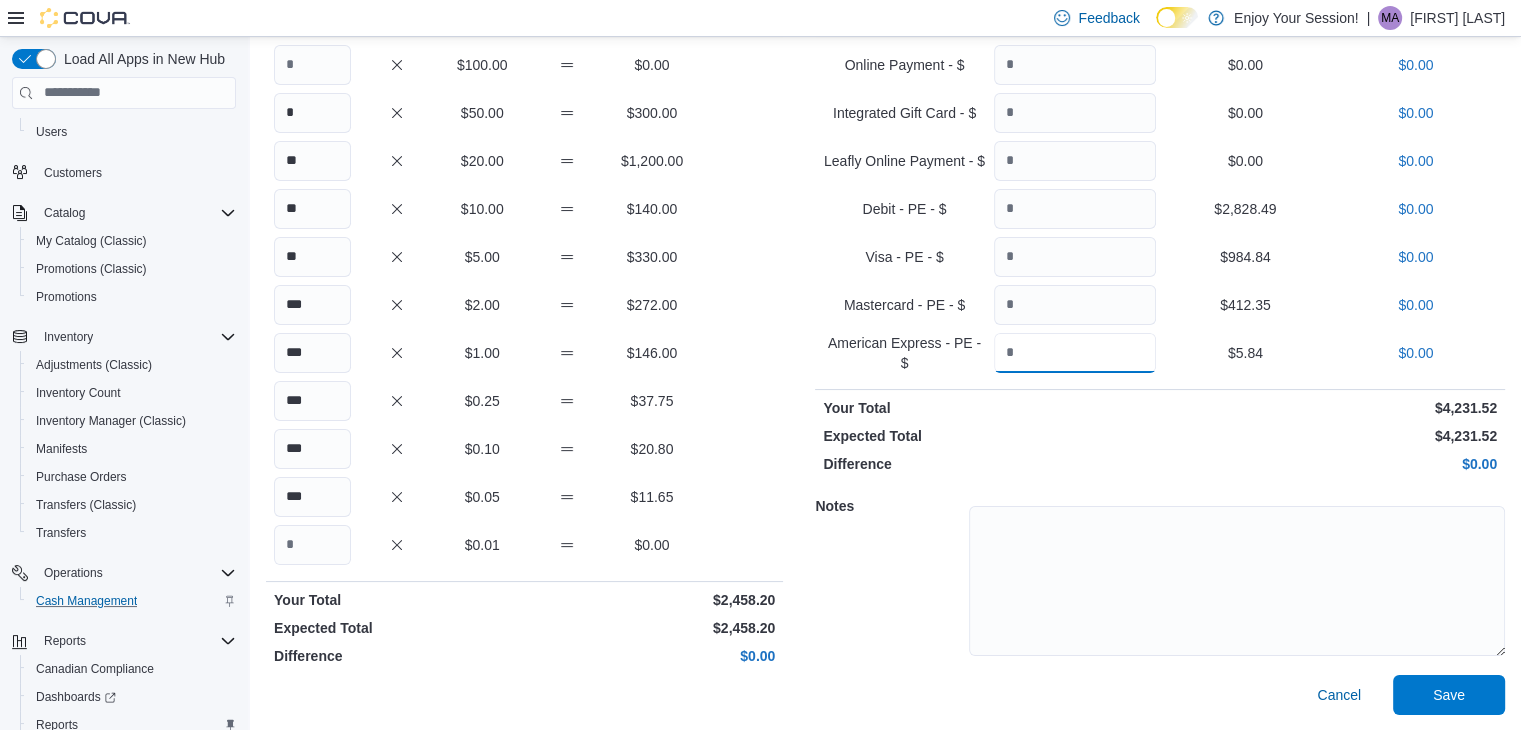 scroll, scrollTop: 166, scrollLeft: 0, axis: vertical 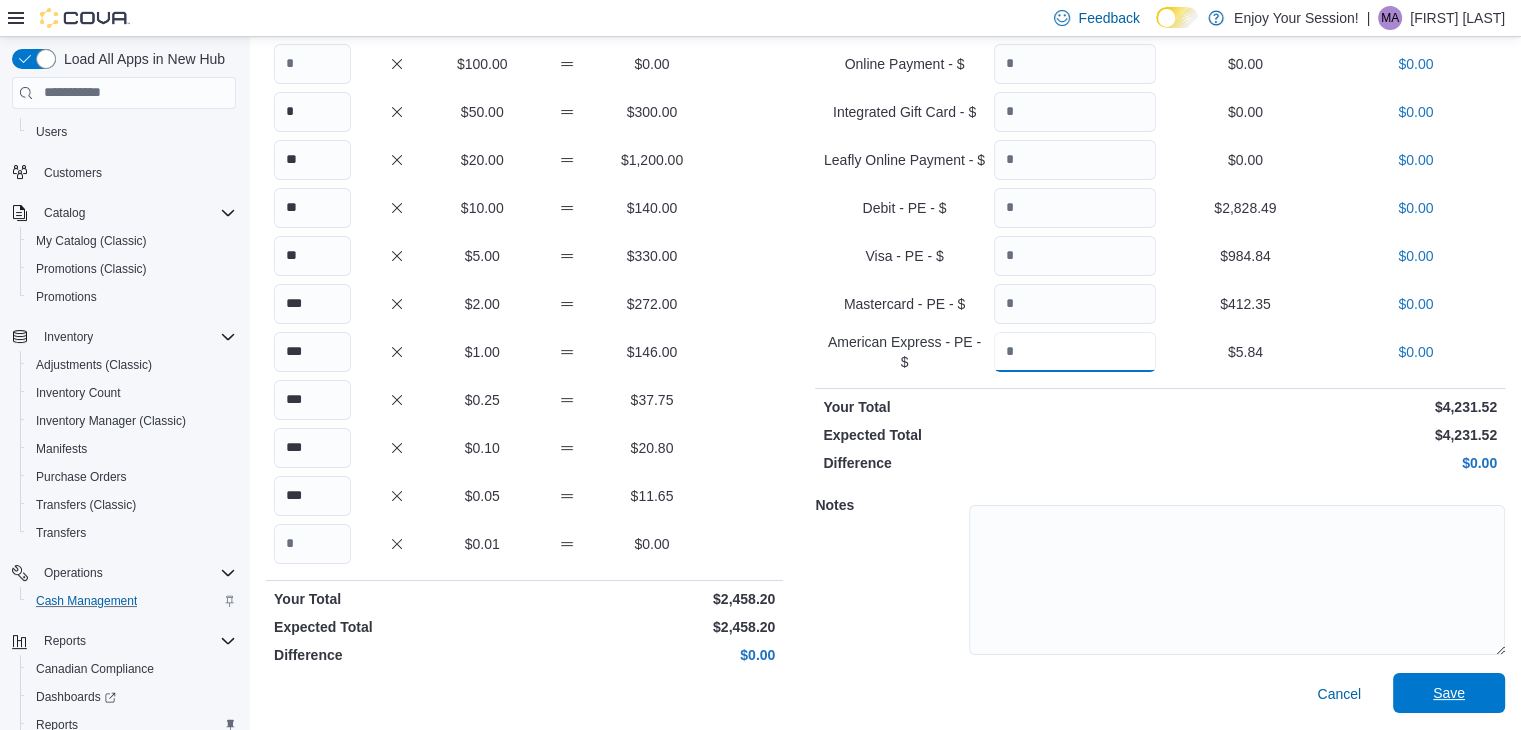 type on "****" 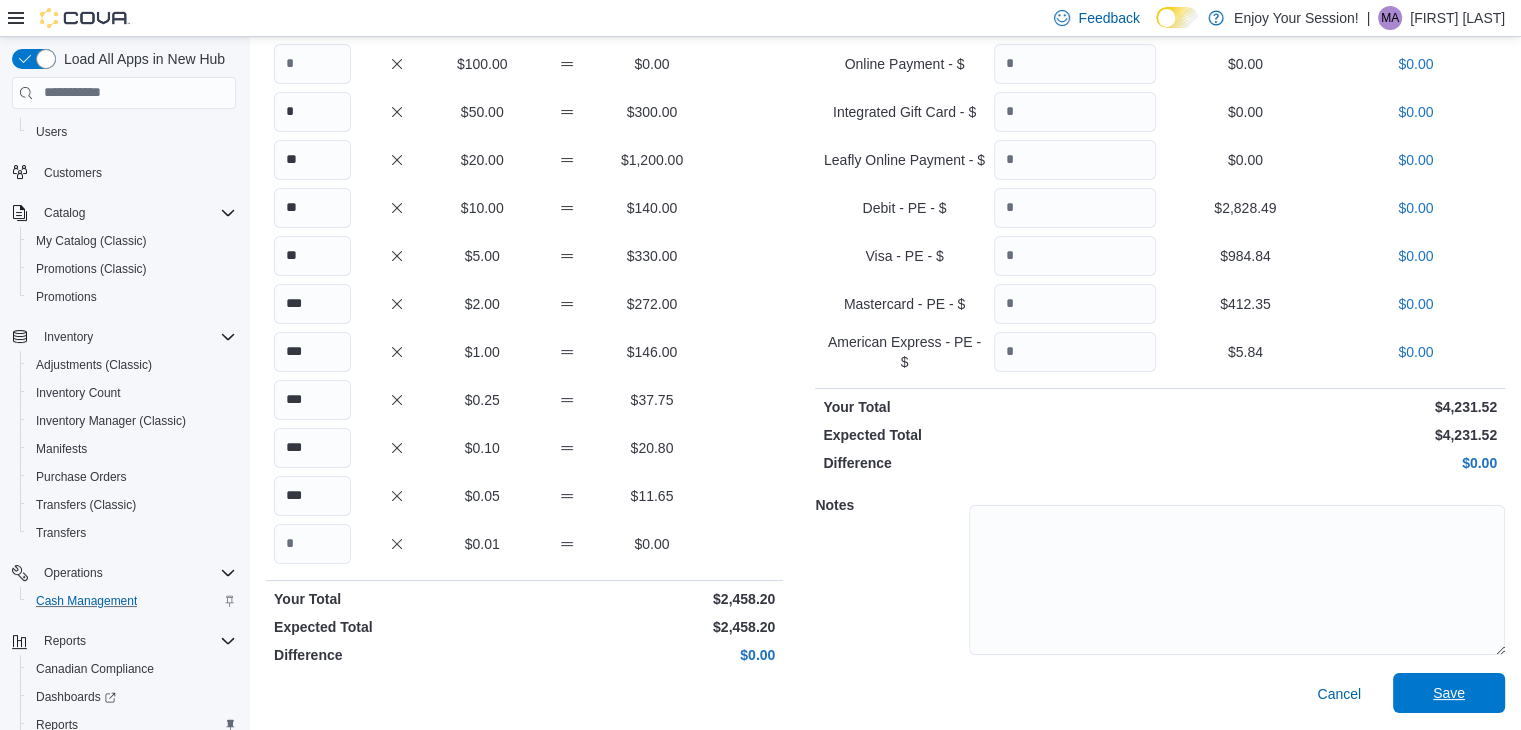 click on "Save" at bounding box center [1449, 693] 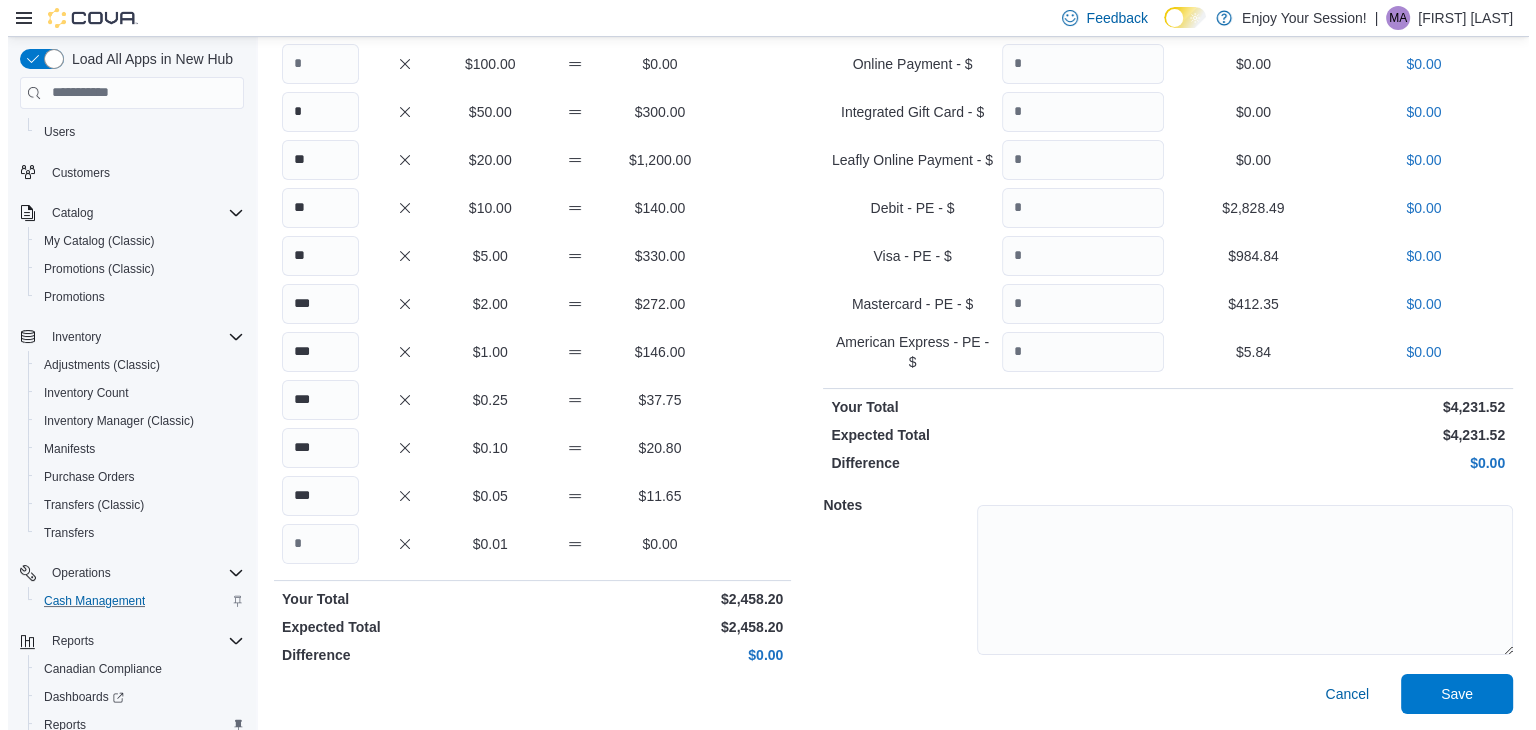 scroll, scrollTop: 0, scrollLeft: 0, axis: both 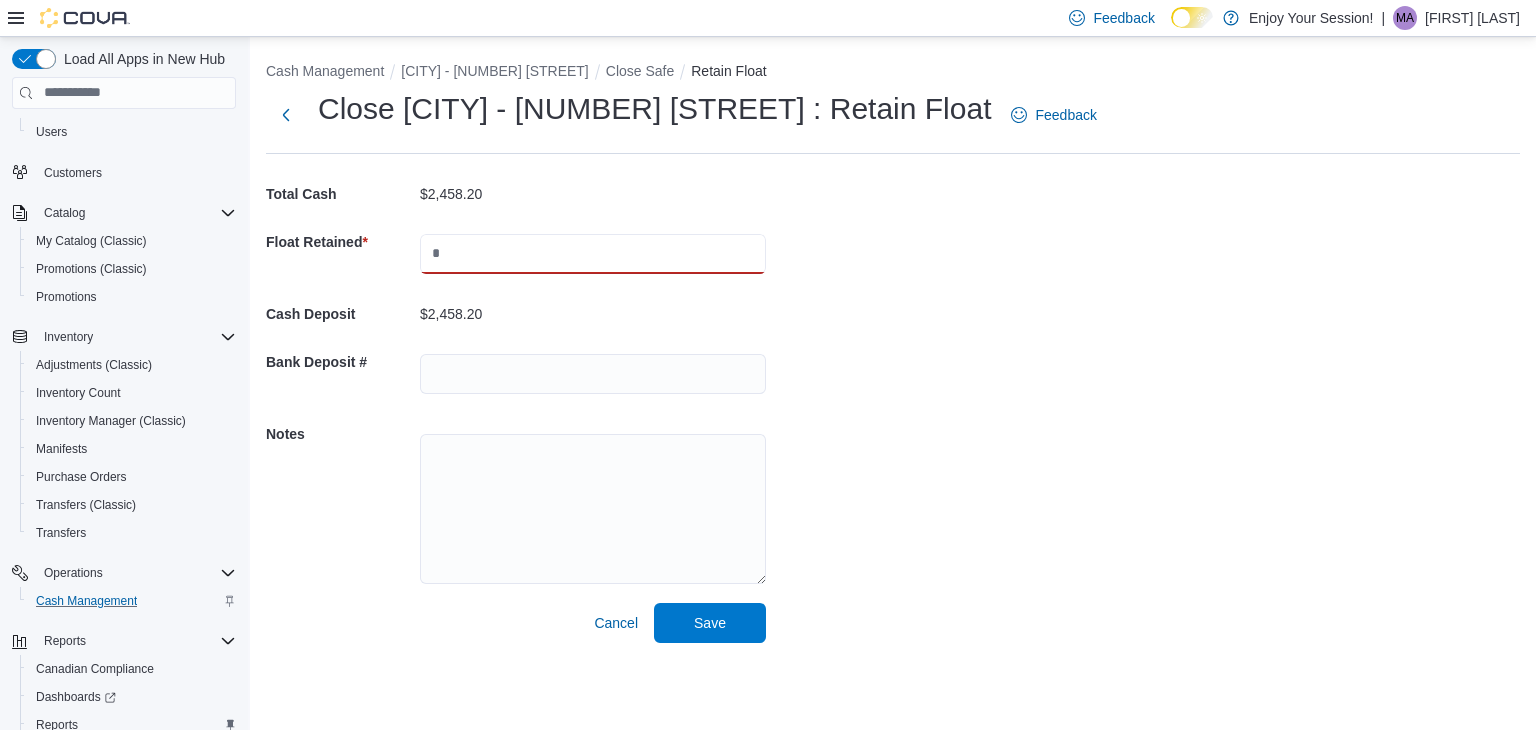 click at bounding box center [593, 254] 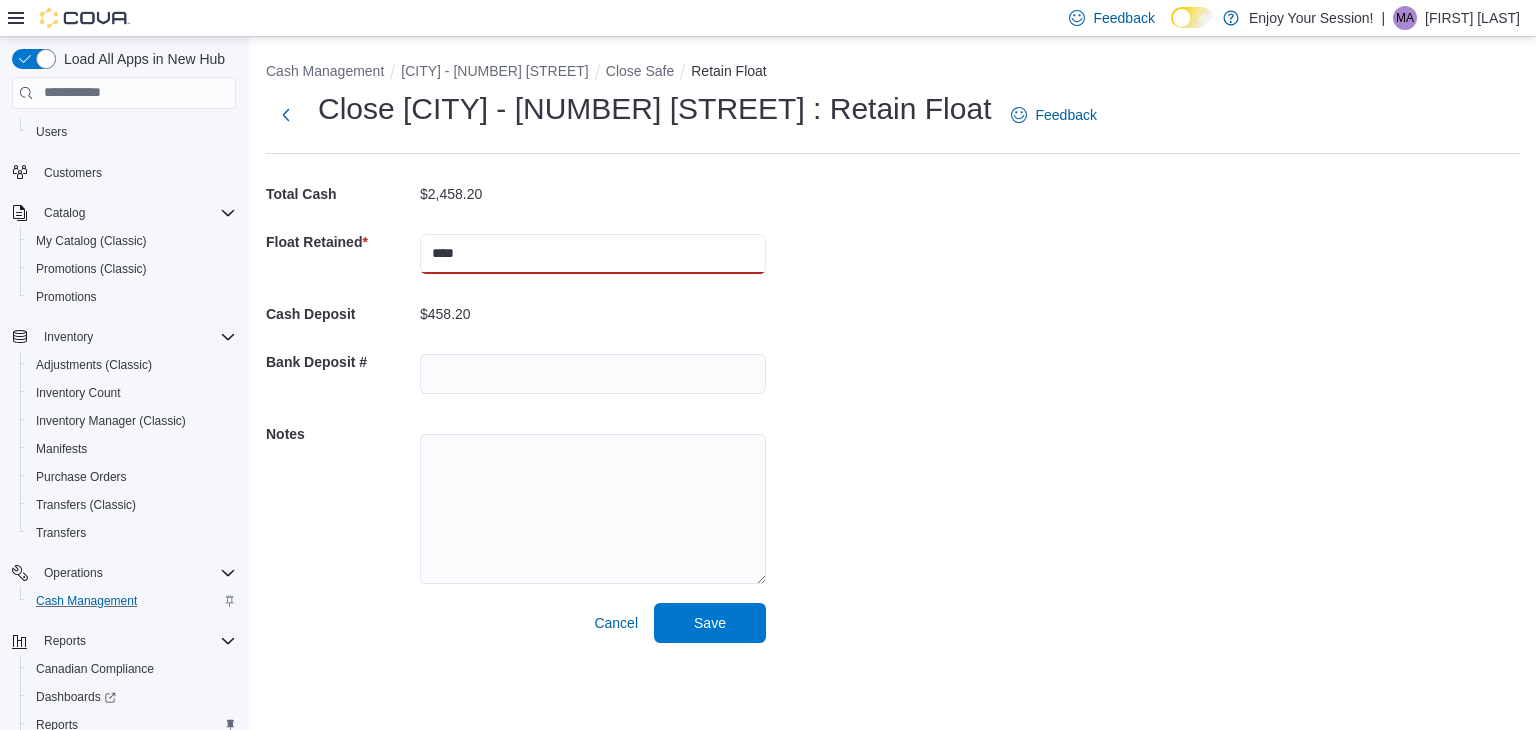 type on "****" 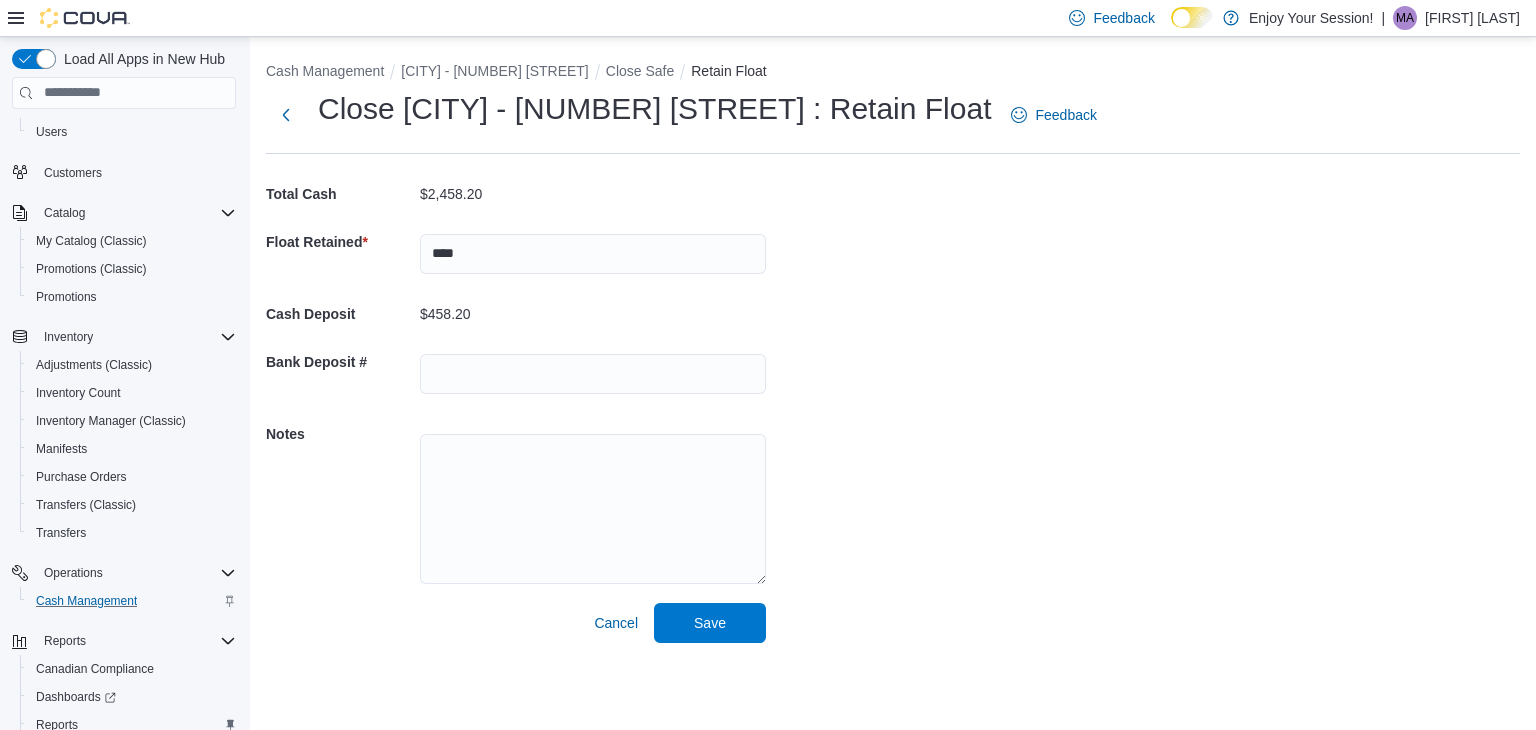 drag, startPoint x: 872, startPoint y: 524, endPoint x: 800, endPoint y: 535, distance: 72.835434 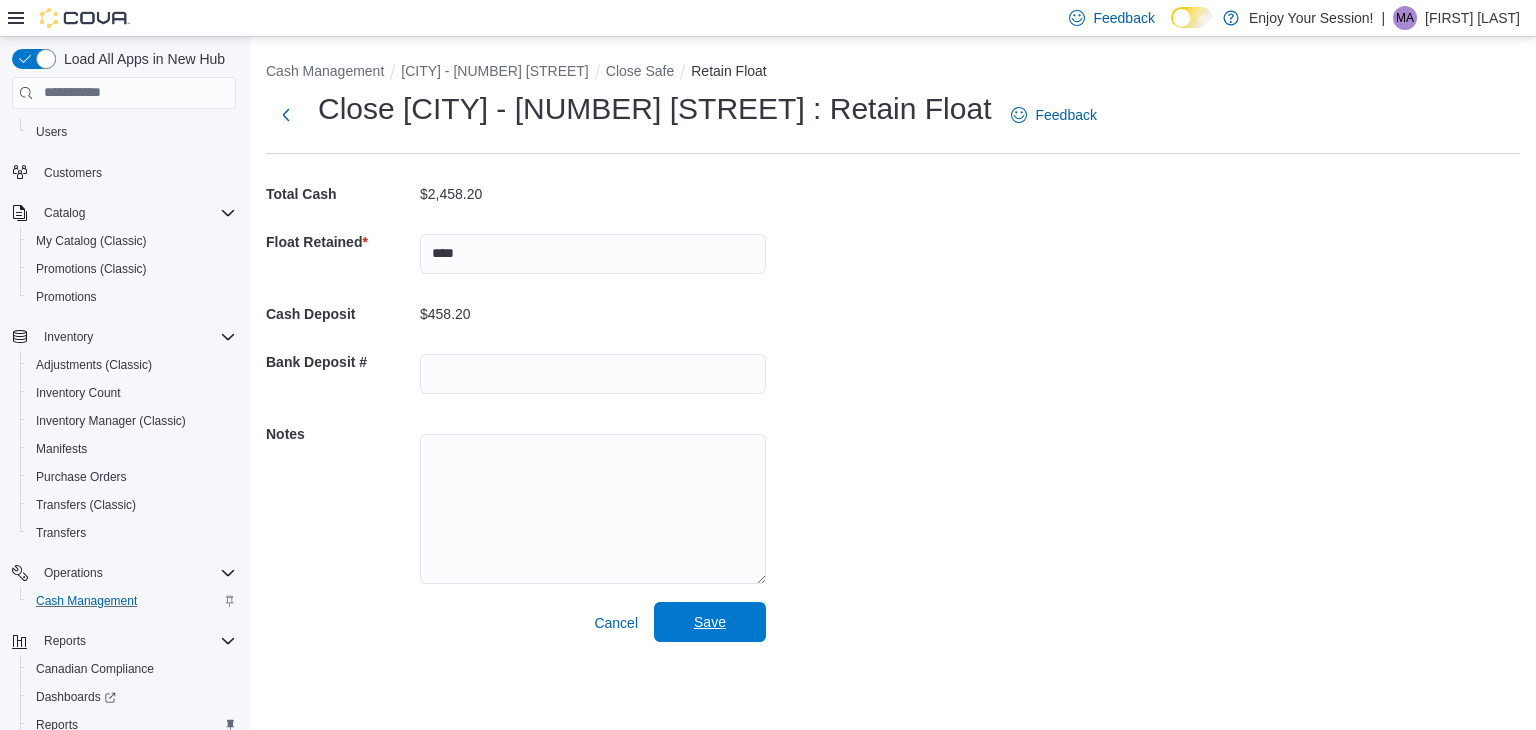click on "Save" at bounding box center (710, 622) 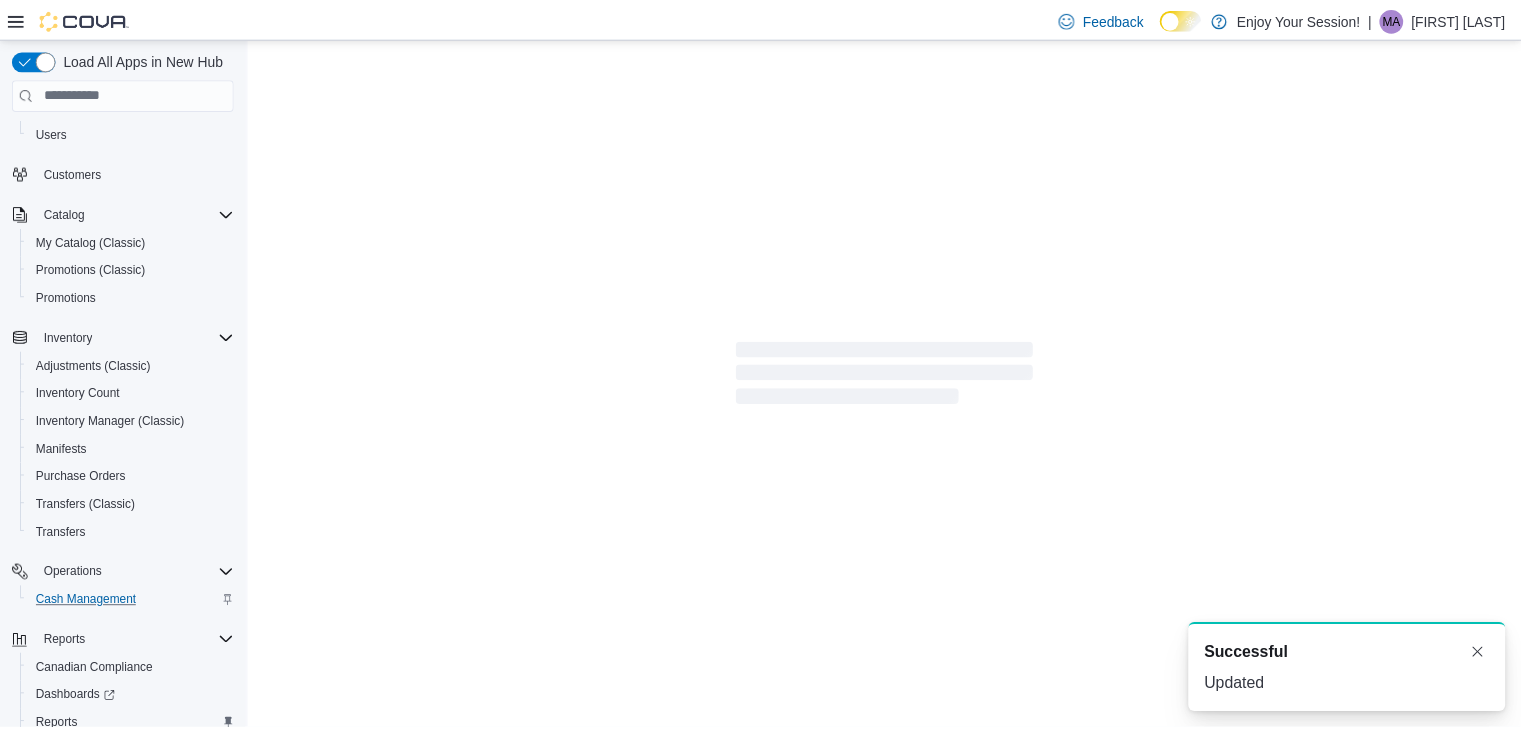 scroll, scrollTop: 0, scrollLeft: 0, axis: both 